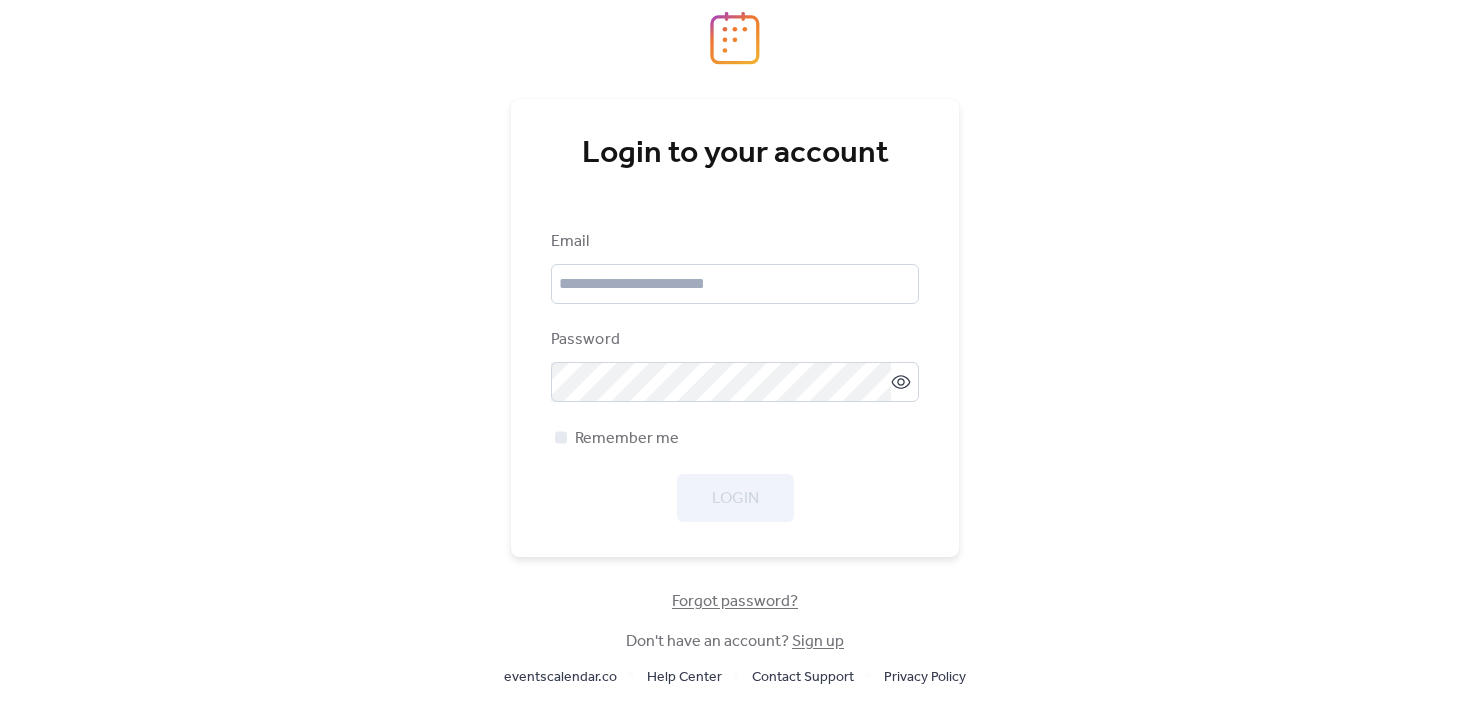 scroll, scrollTop: 0, scrollLeft: 0, axis: both 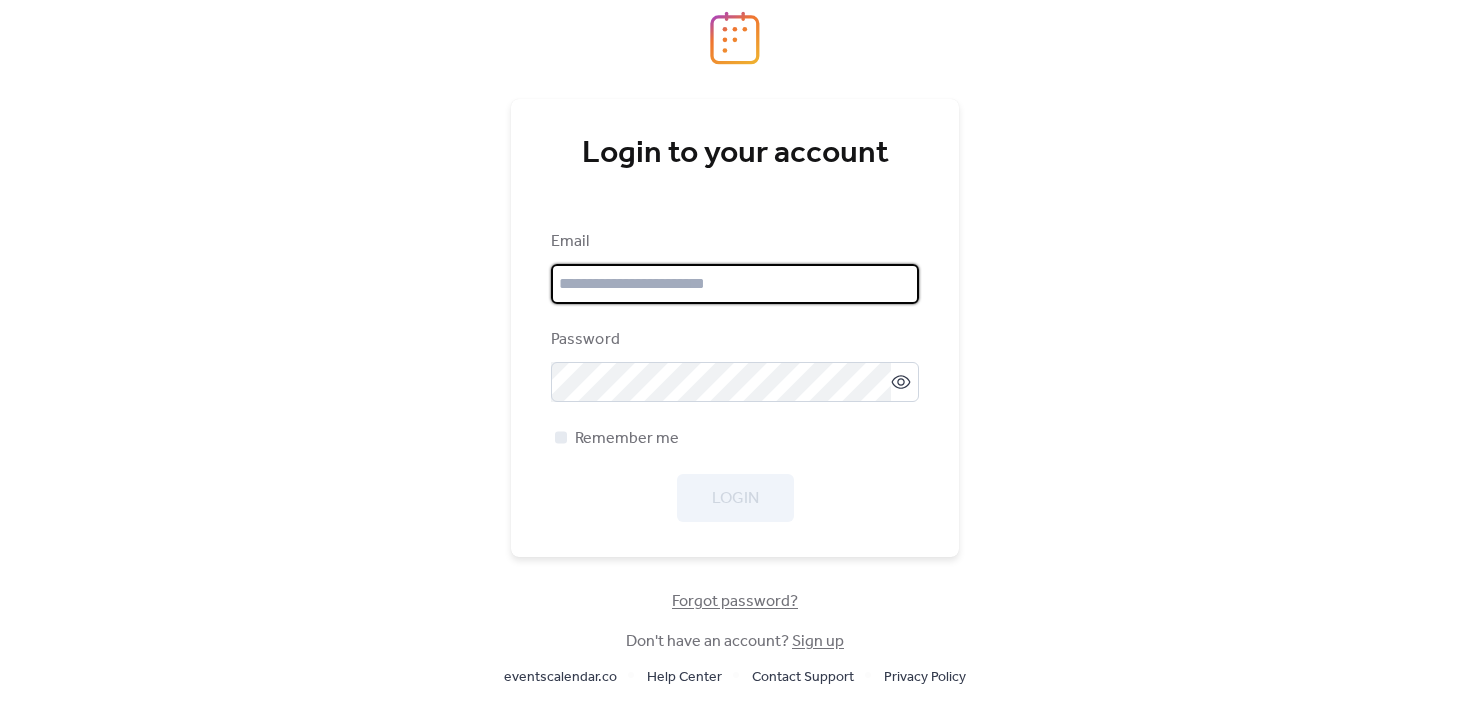 type on "**********" 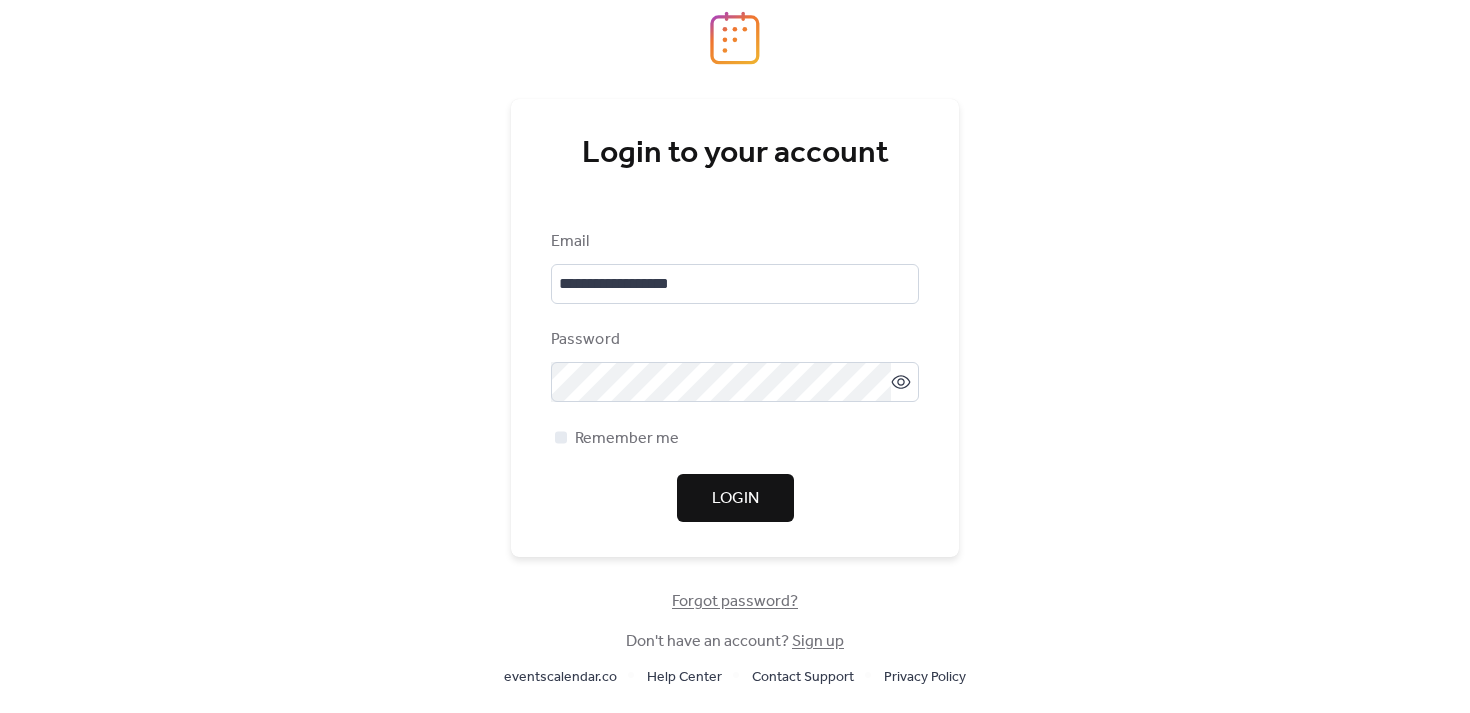 drag, startPoint x: 578, startPoint y: 491, endPoint x: 694, endPoint y: 498, distance: 116.21101 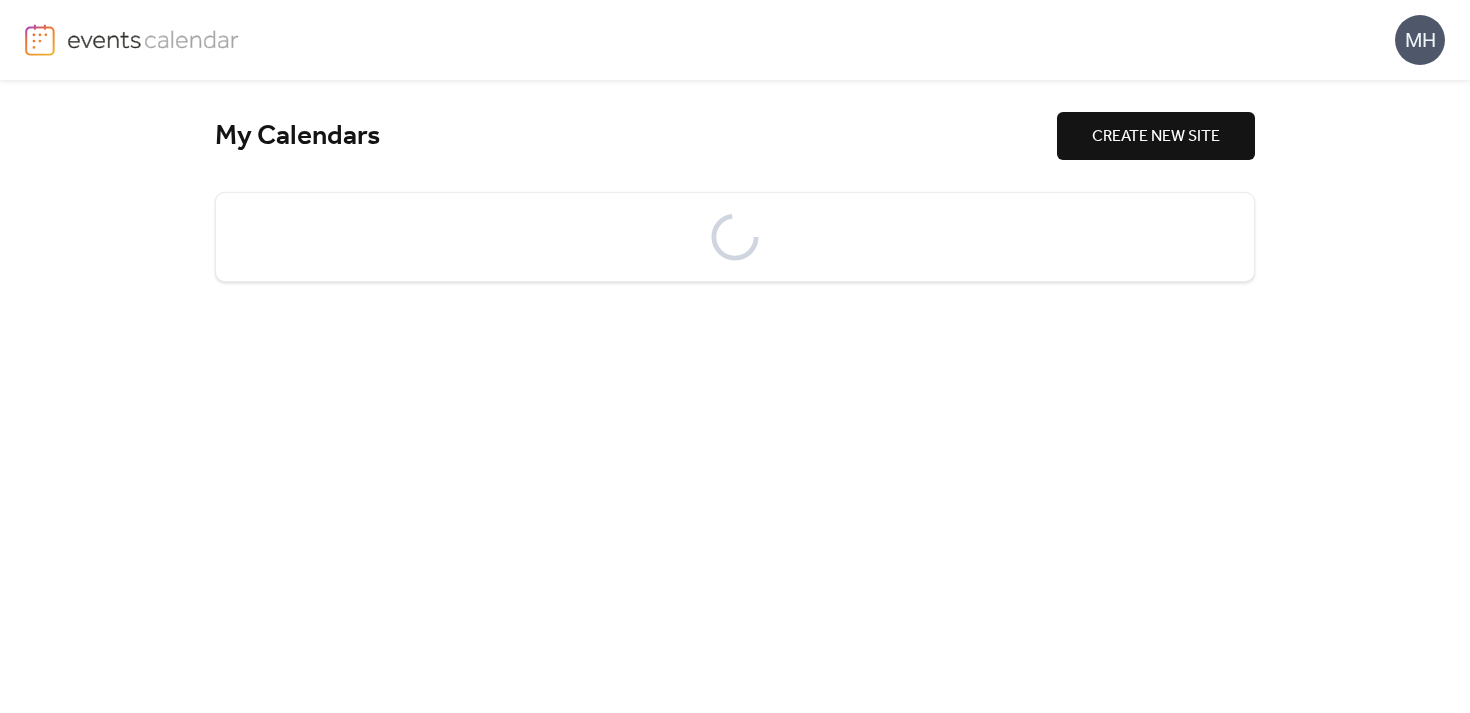 scroll, scrollTop: 0, scrollLeft: 0, axis: both 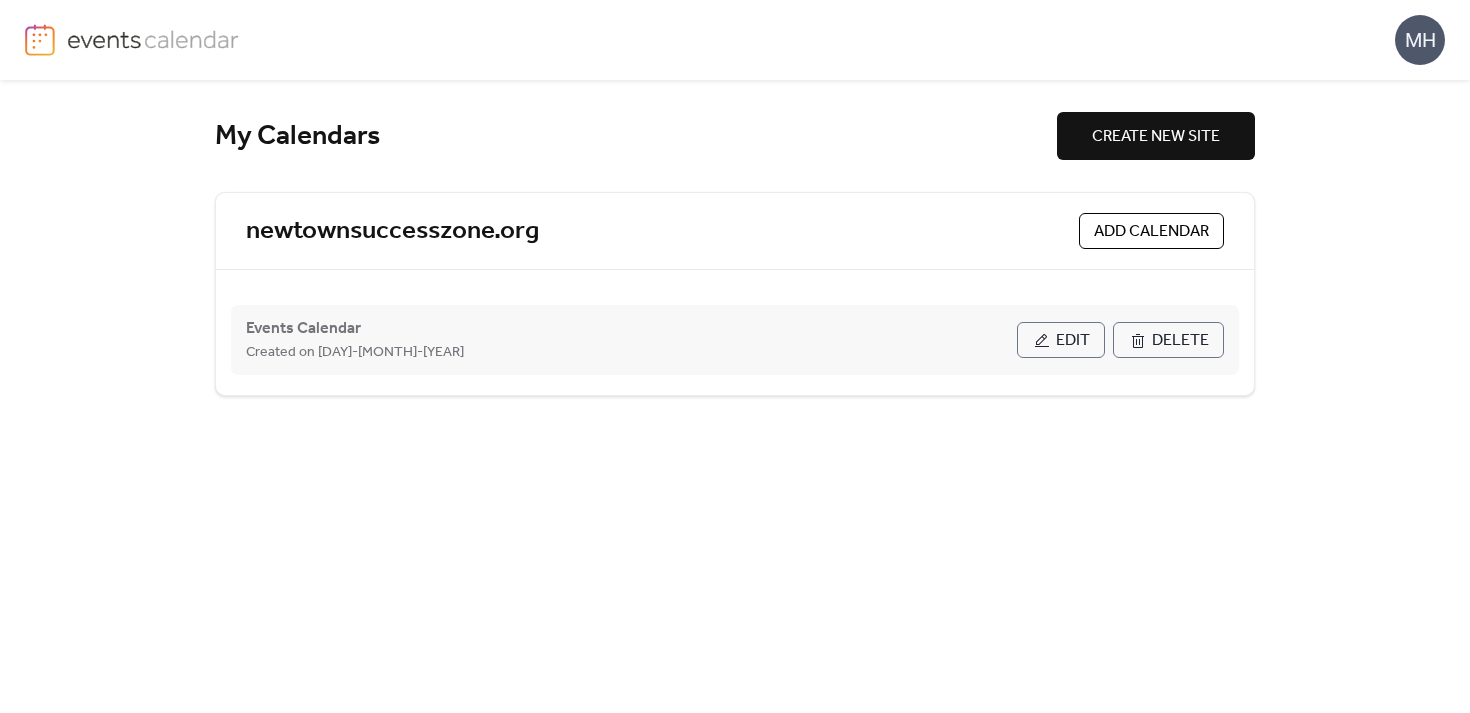 click on "Events Calendar Created on [DAY]-[MONTH]-[YEAR] Edit Delete" at bounding box center (735, 340) 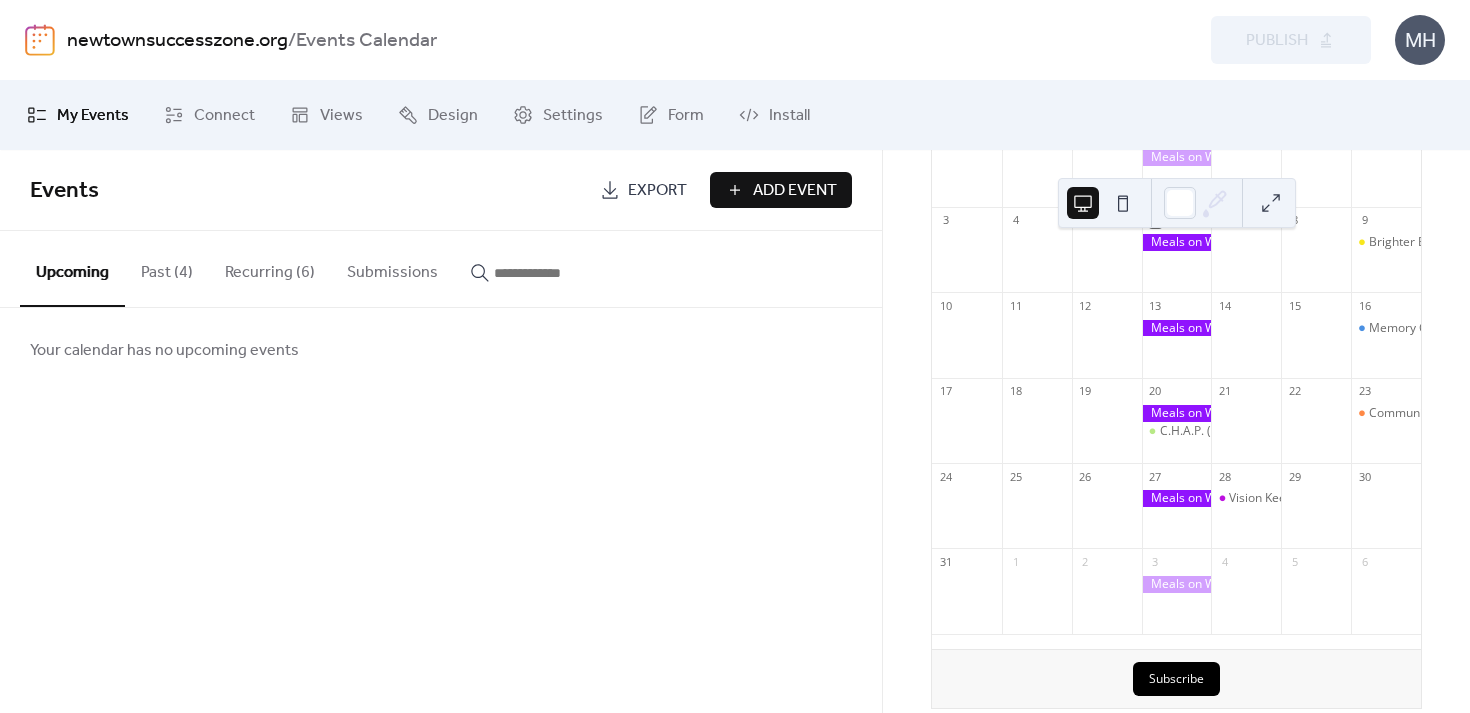 scroll, scrollTop: 275, scrollLeft: 0, axis: vertical 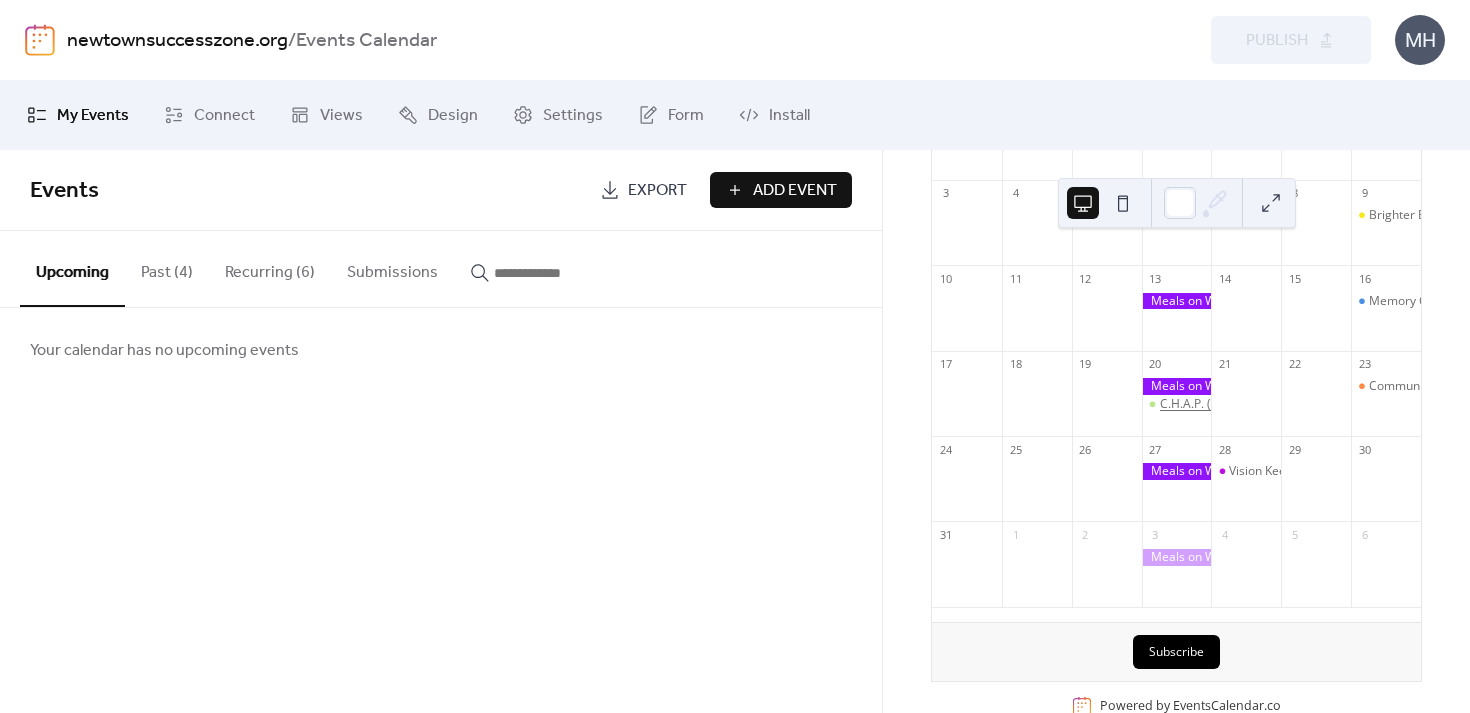 click on "C.H.A.P. (Community Healing Arts Program)" at bounding box center [1281, 404] 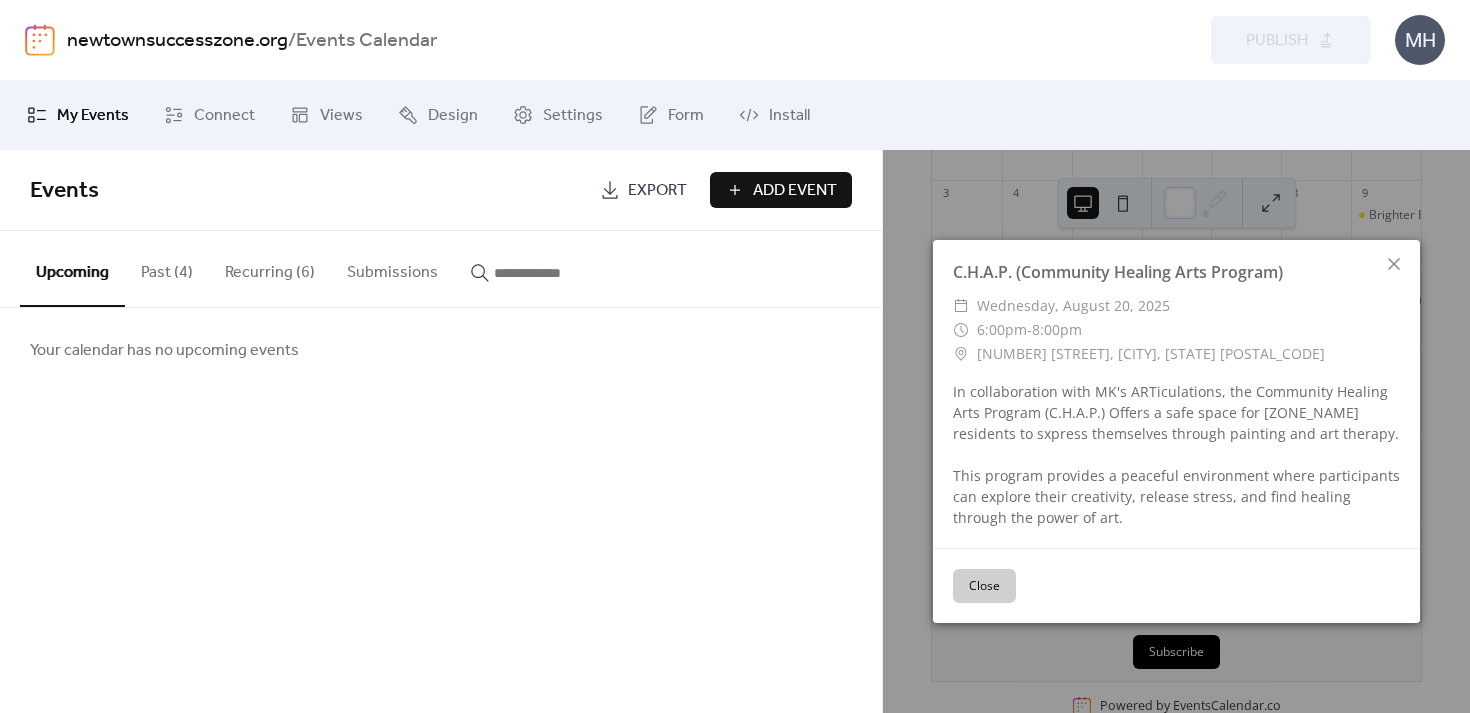 click on "Recurring (6)" at bounding box center (270, 268) 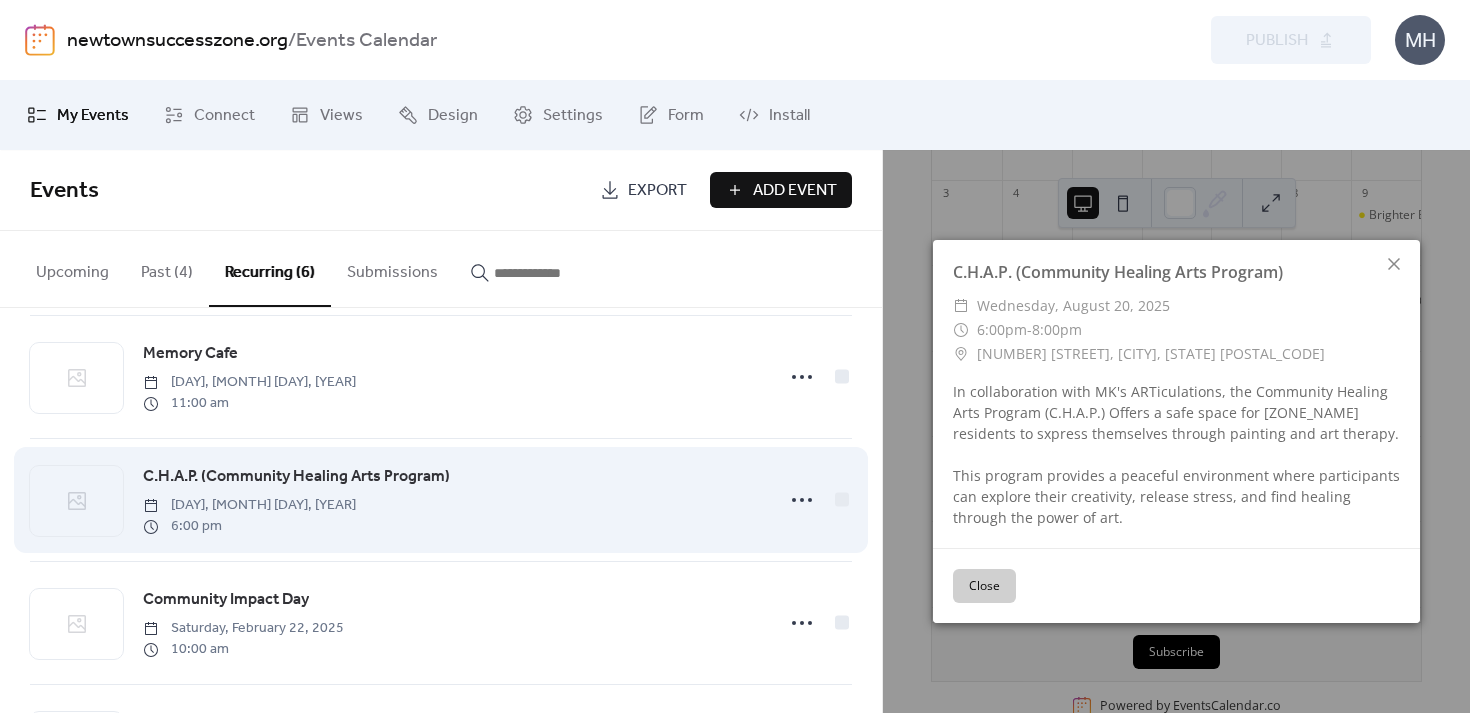 scroll, scrollTop: 298, scrollLeft: 0, axis: vertical 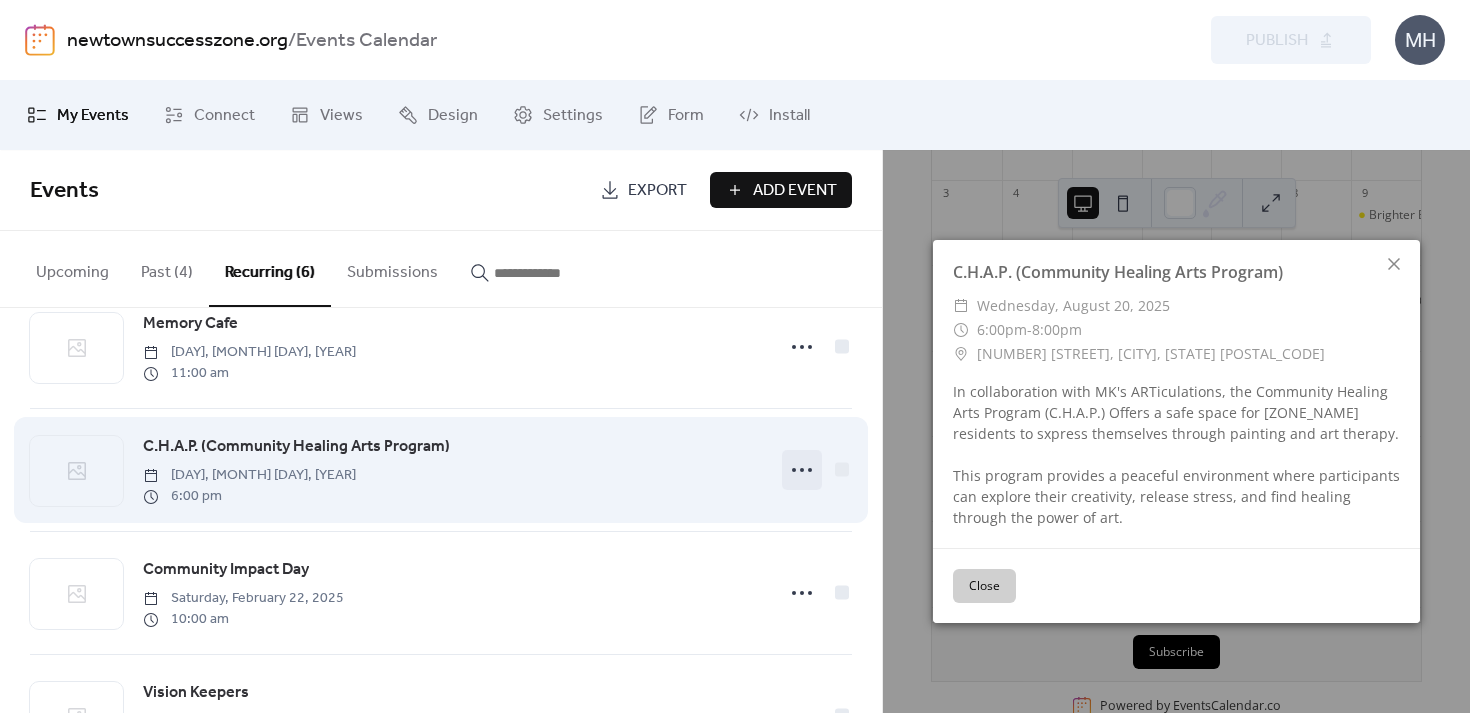 click 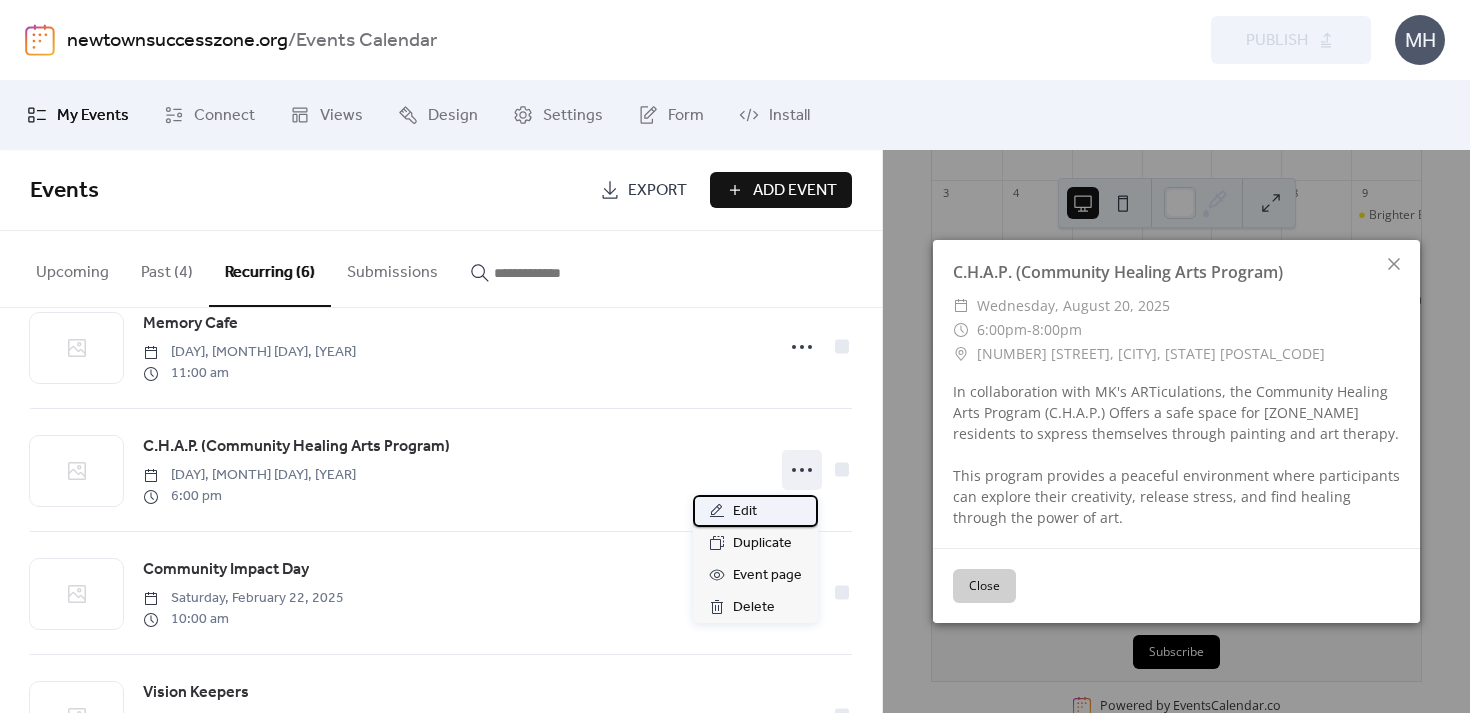 click on "Edit" at bounding box center [745, 512] 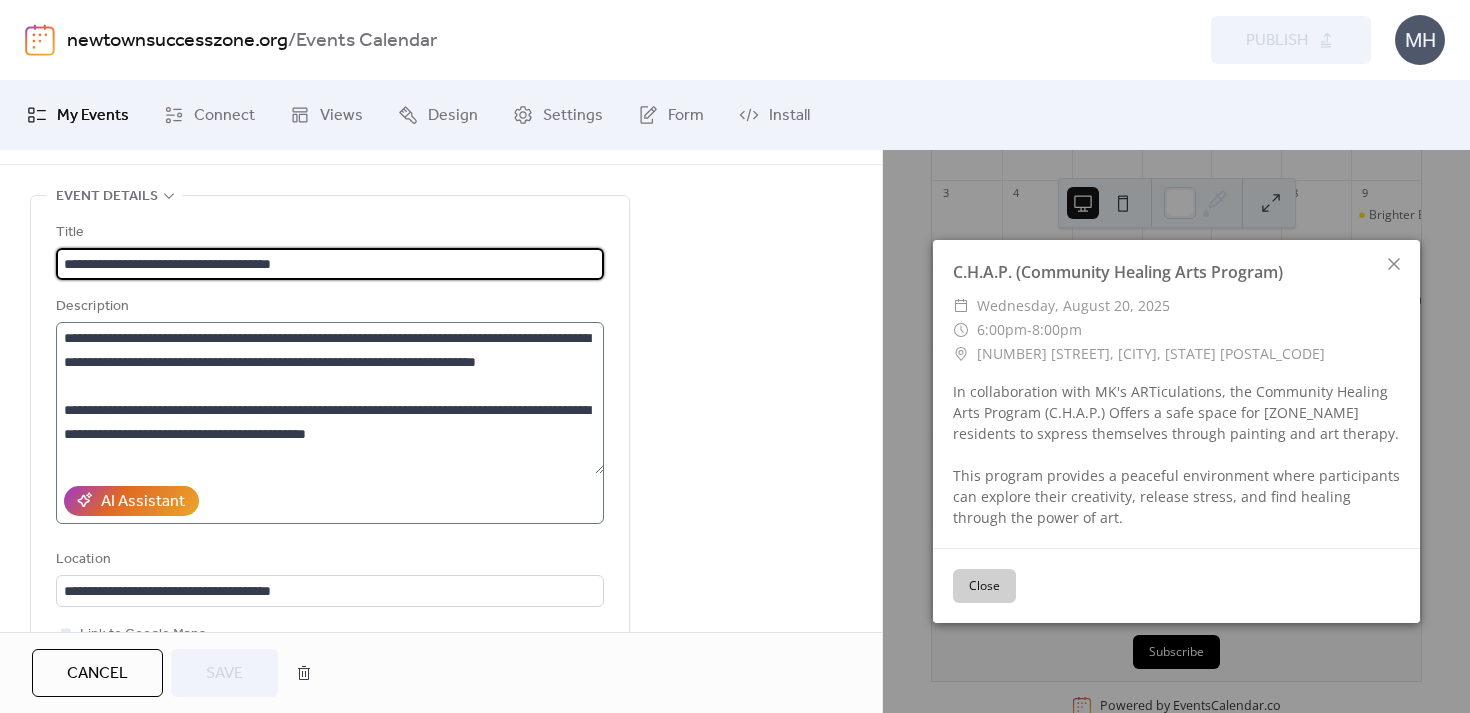 scroll, scrollTop: 46, scrollLeft: 0, axis: vertical 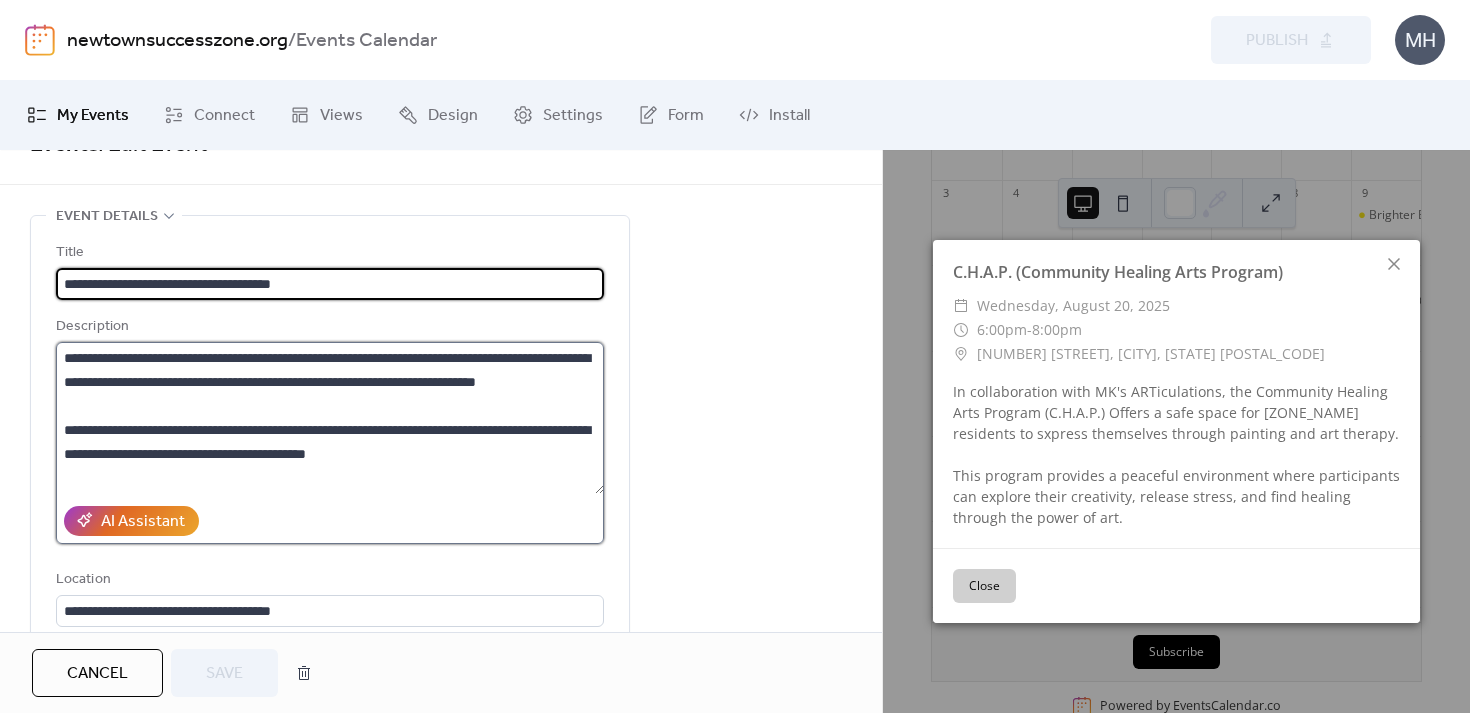 click on "**********" at bounding box center (330, 418) 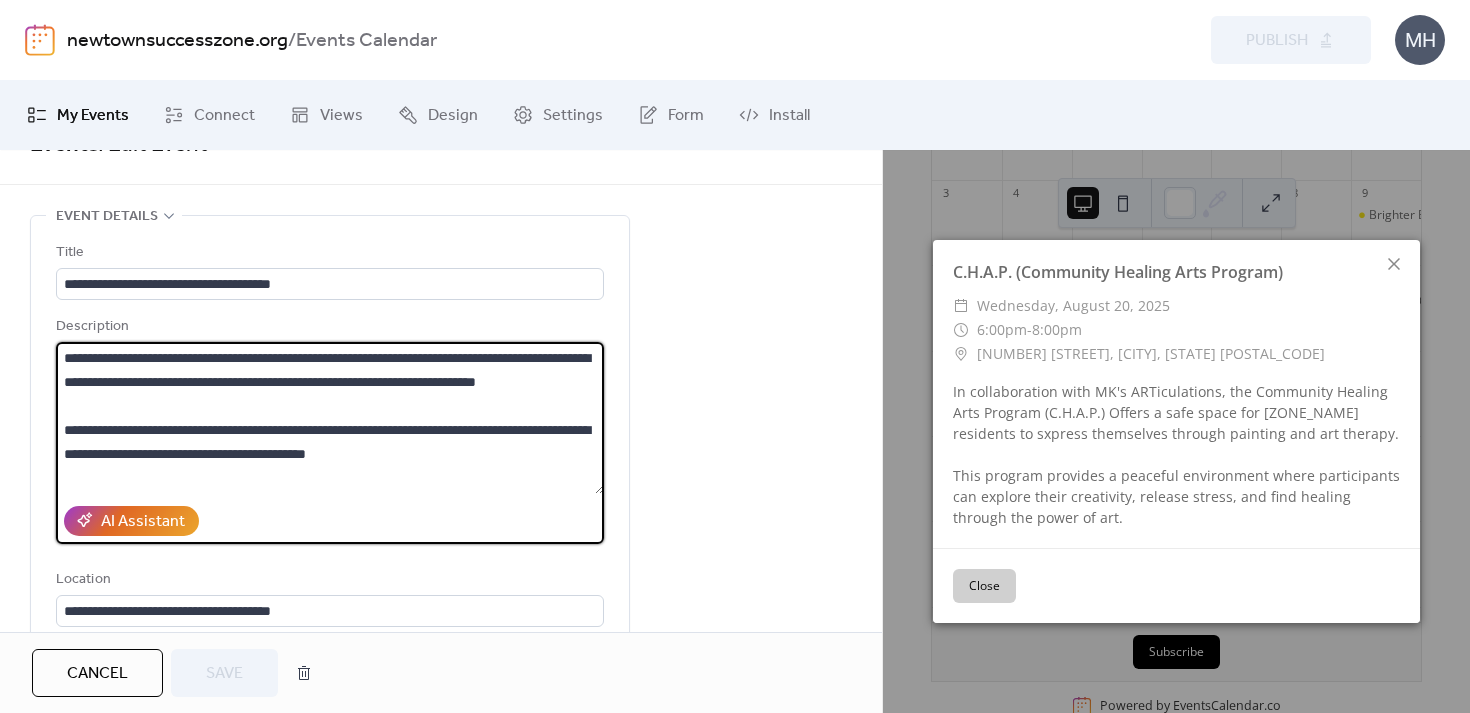 click on "**********" at bounding box center (330, 418) 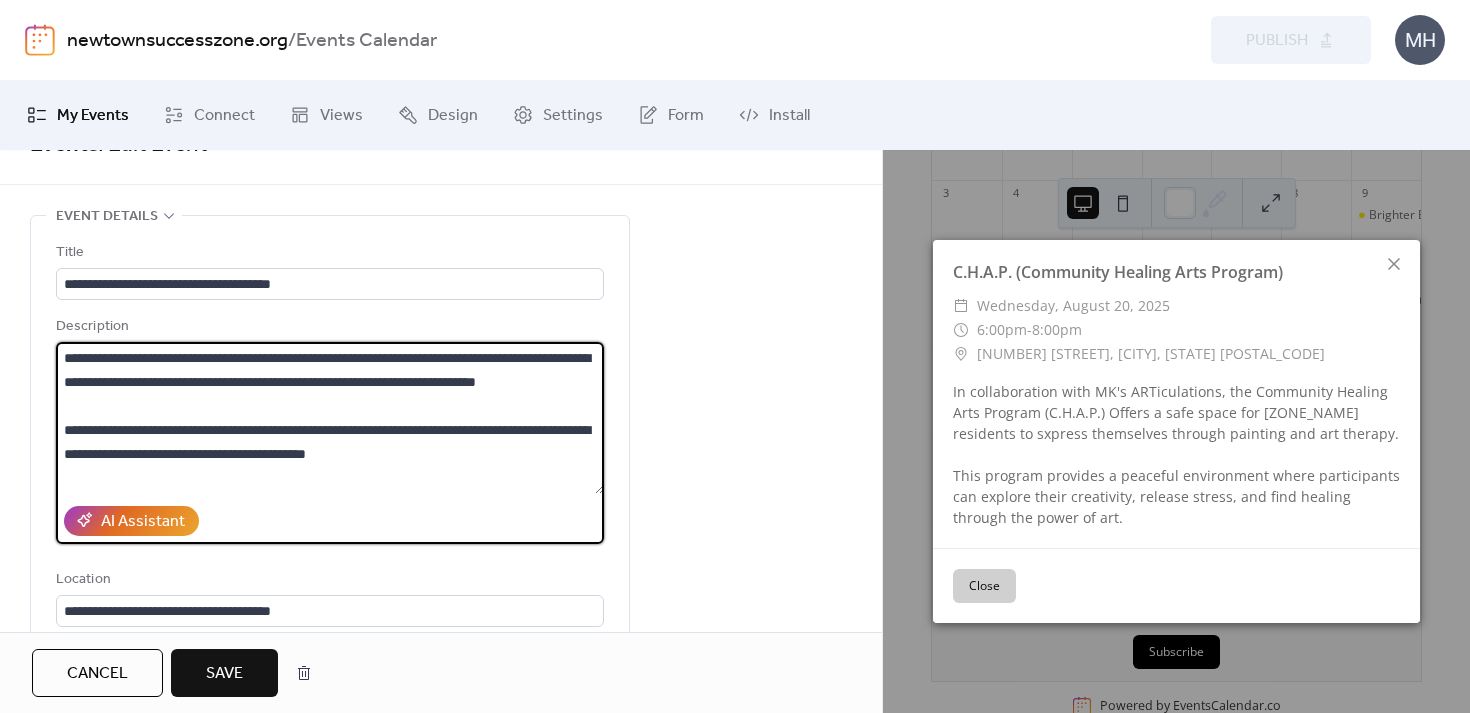 click on "**********" at bounding box center (330, 418) 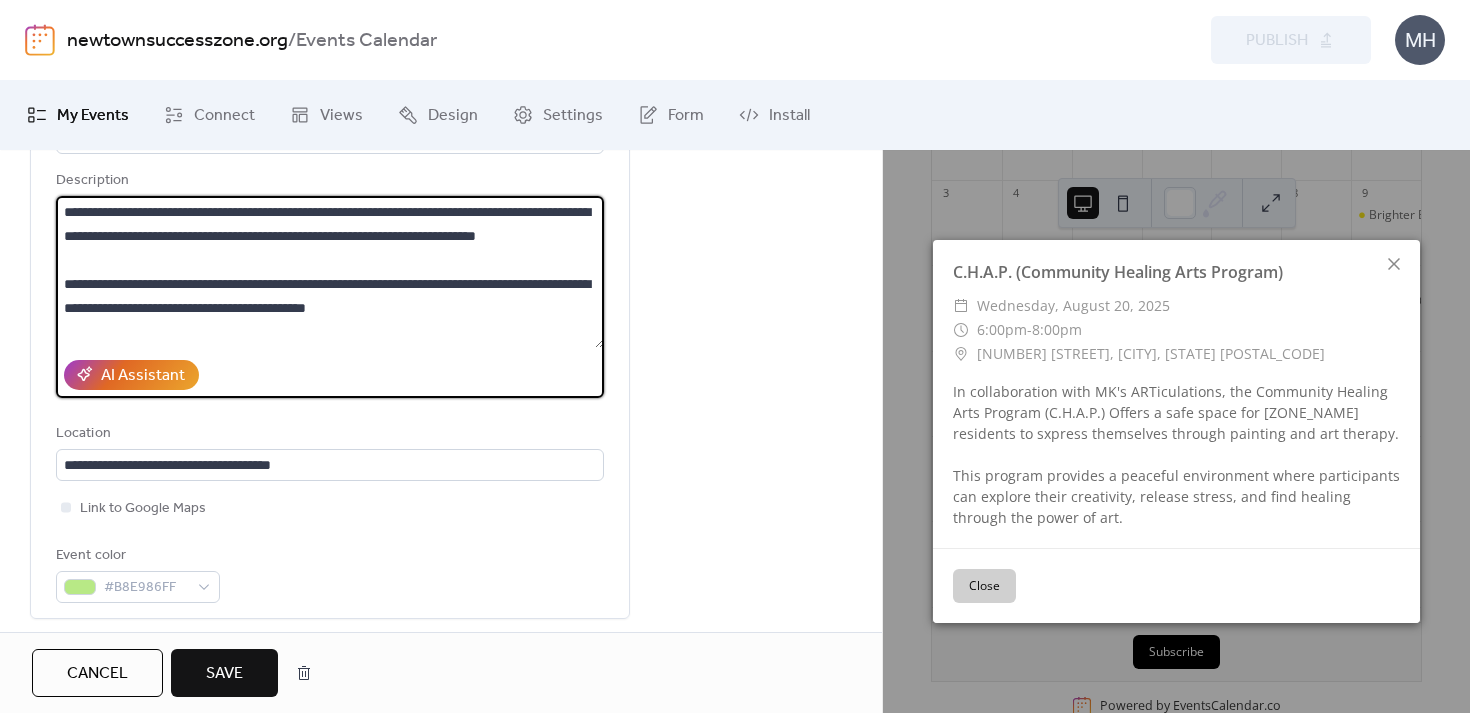 scroll, scrollTop: 226, scrollLeft: 0, axis: vertical 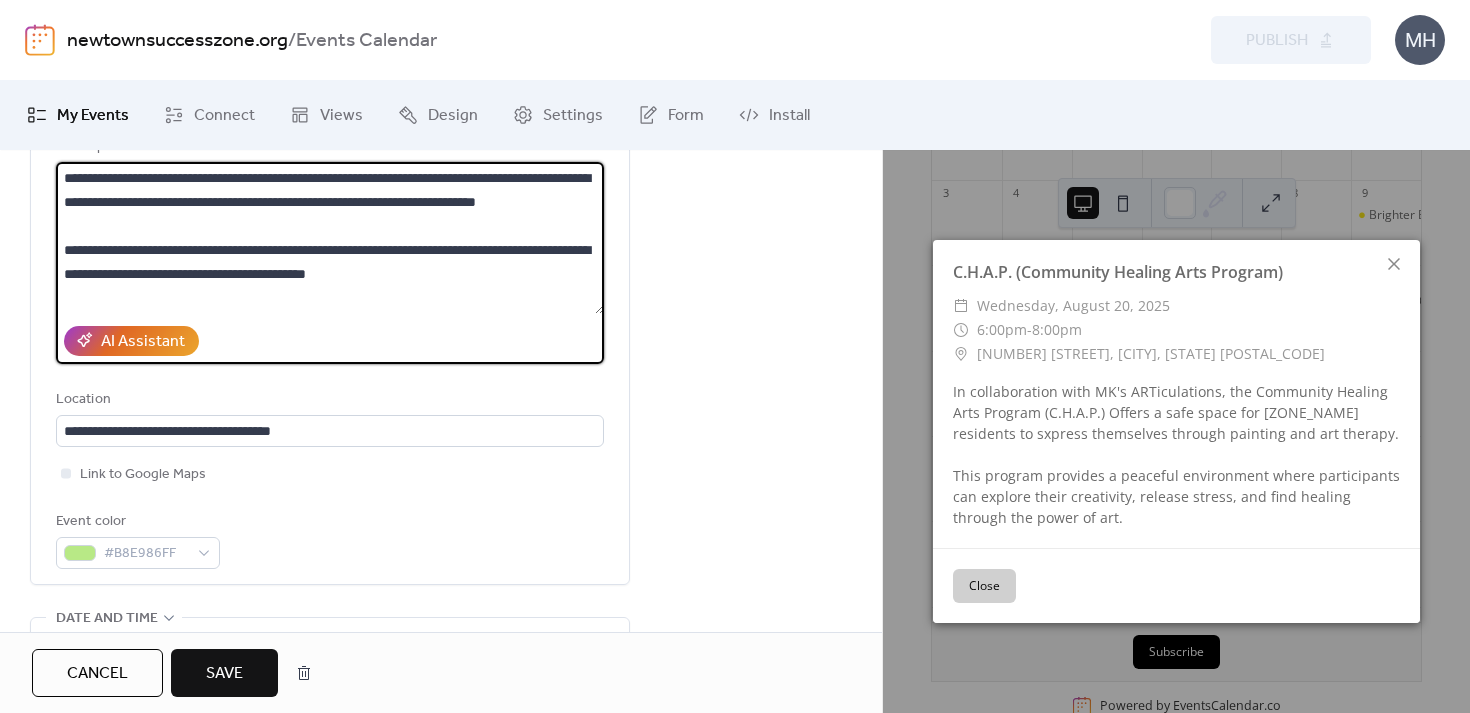 type on "**********" 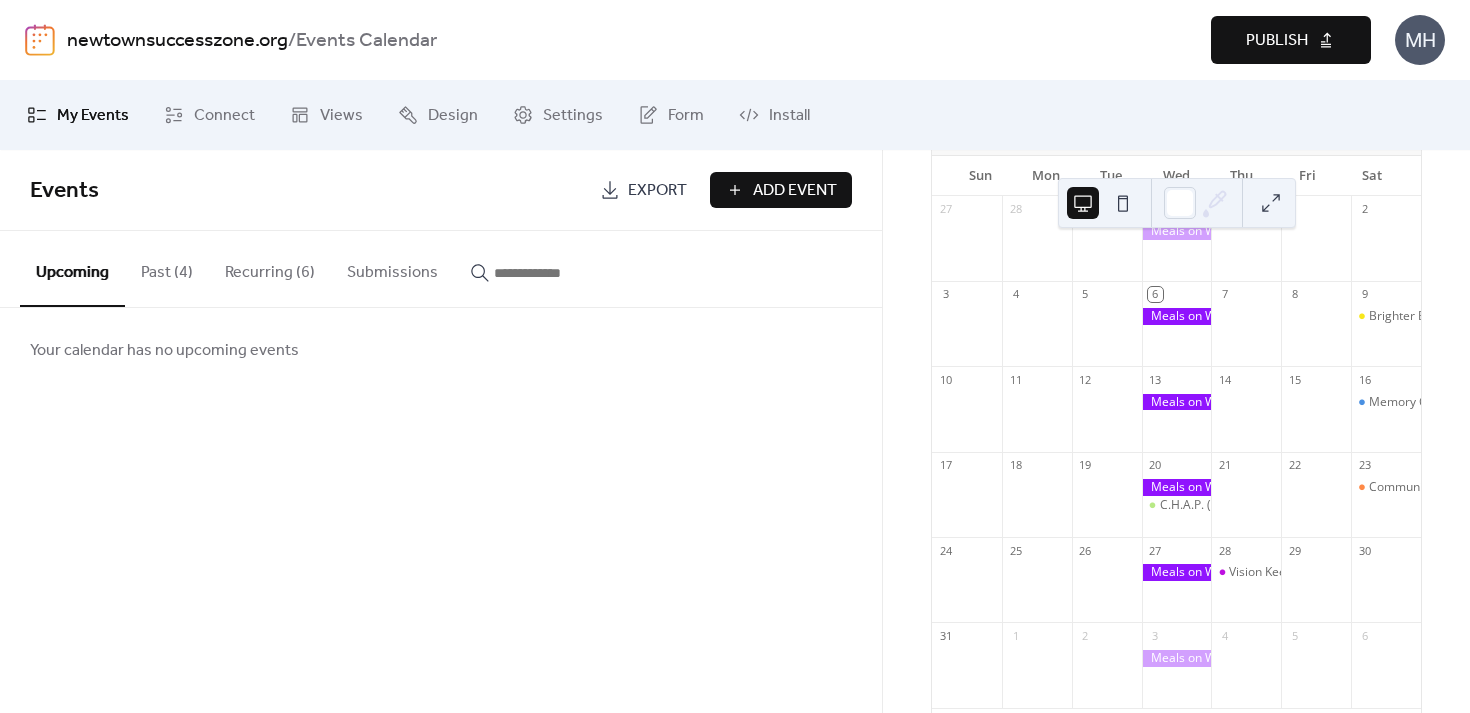 scroll, scrollTop: 173, scrollLeft: 0, axis: vertical 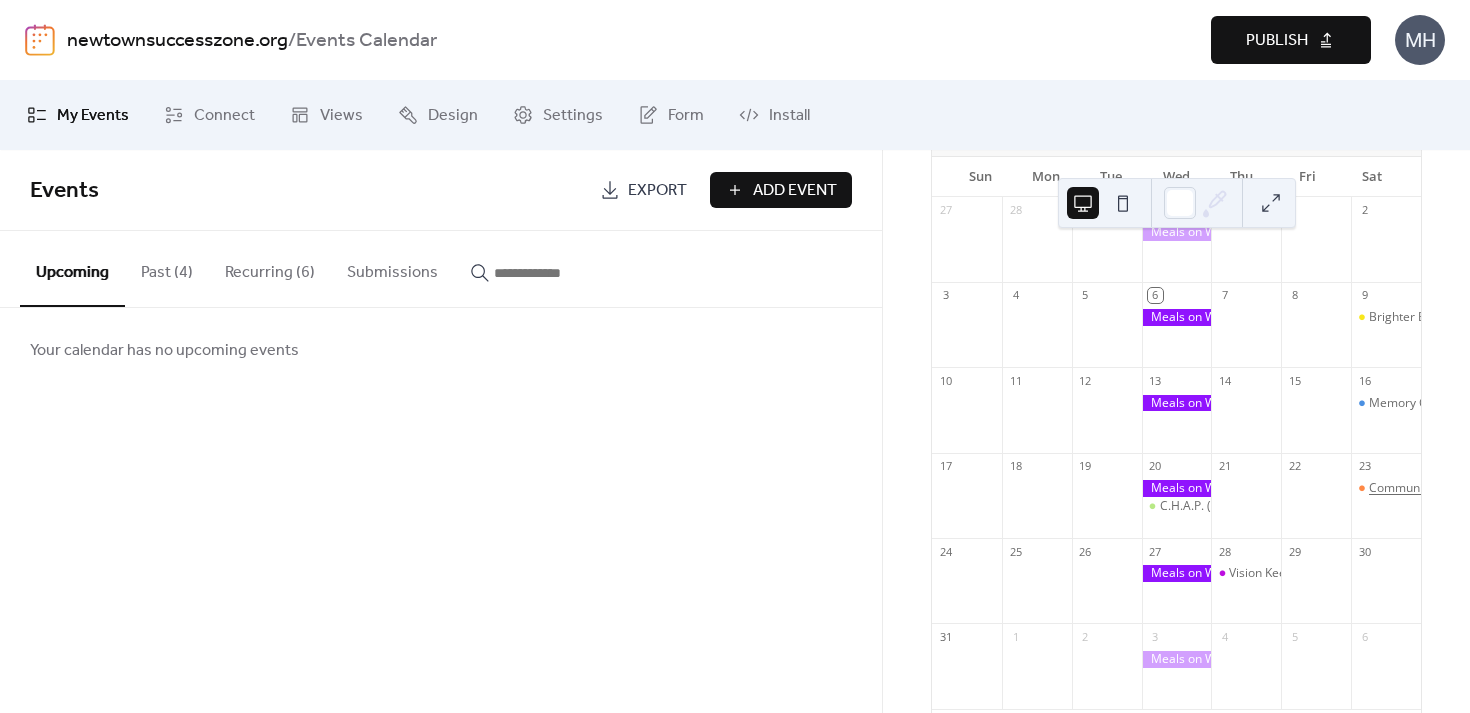 click on "Community Impact Day" at bounding box center [1434, 488] 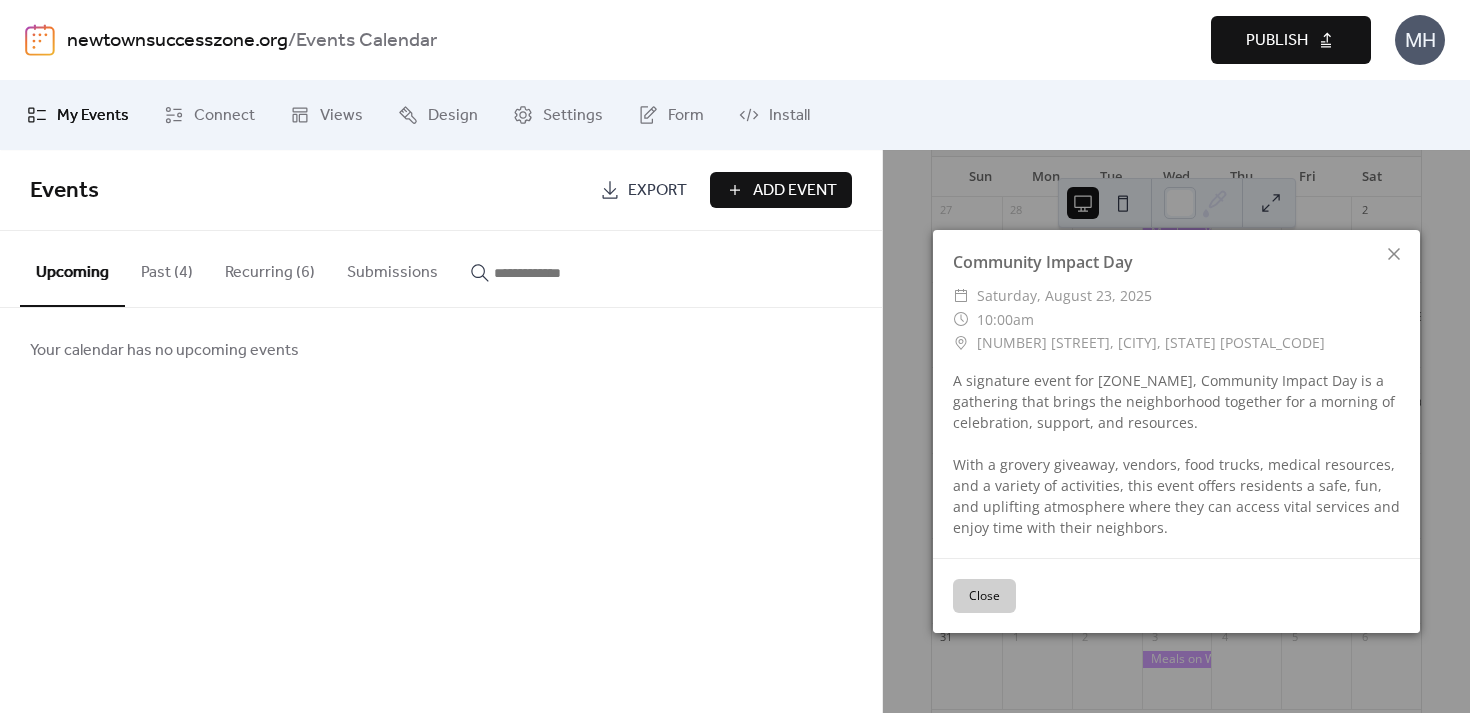 click on "Your calendar has no upcoming events" at bounding box center (441, 350) 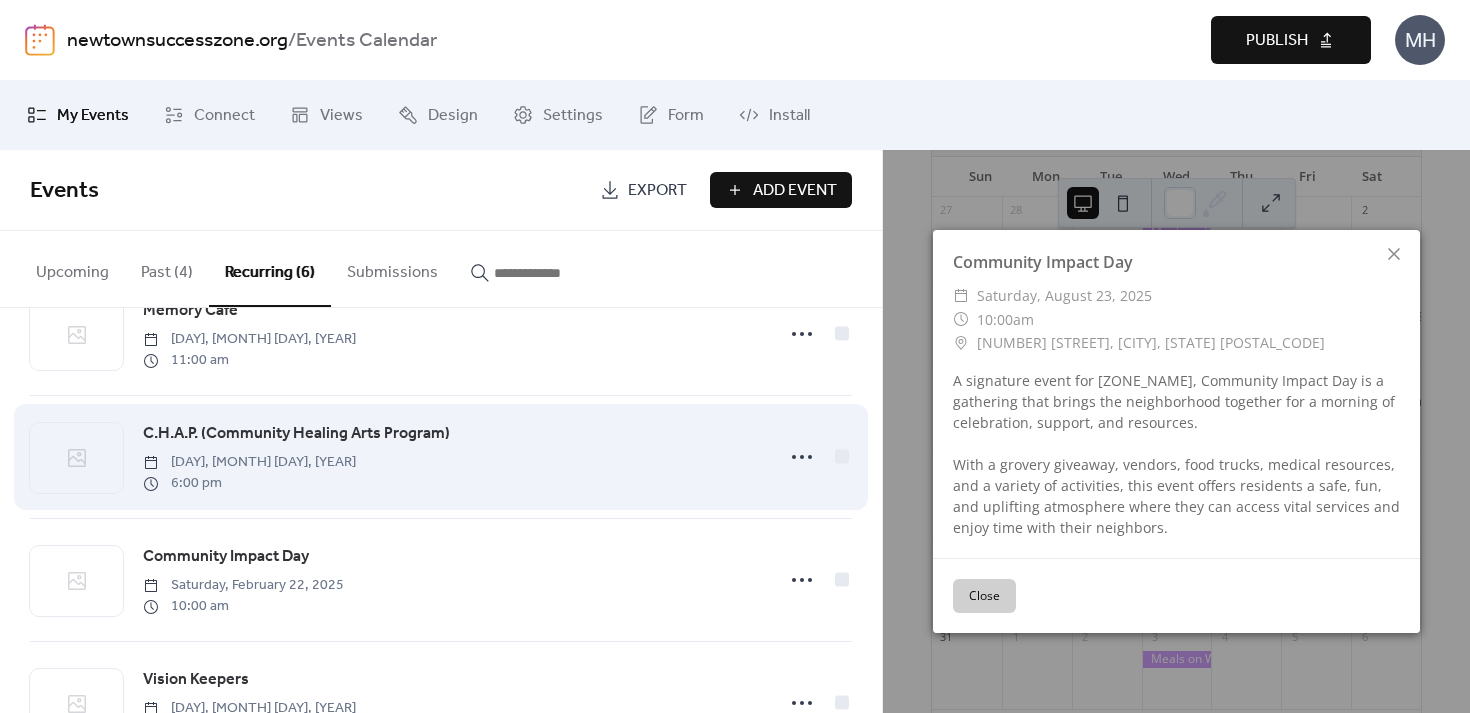 scroll, scrollTop: 311, scrollLeft: 0, axis: vertical 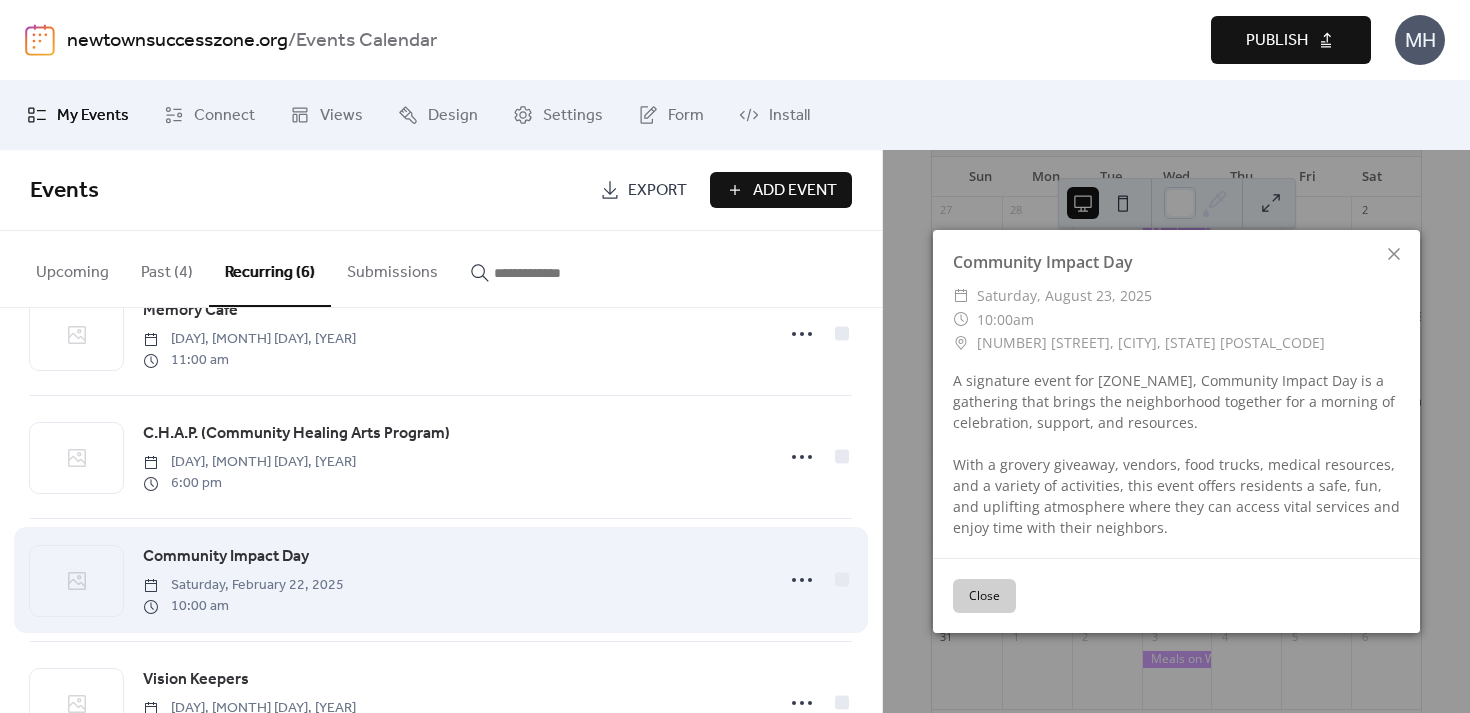 drag, startPoint x: 274, startPoint y: 573, endPoint x: 331, endPoint y: 570, distance: 57.07889 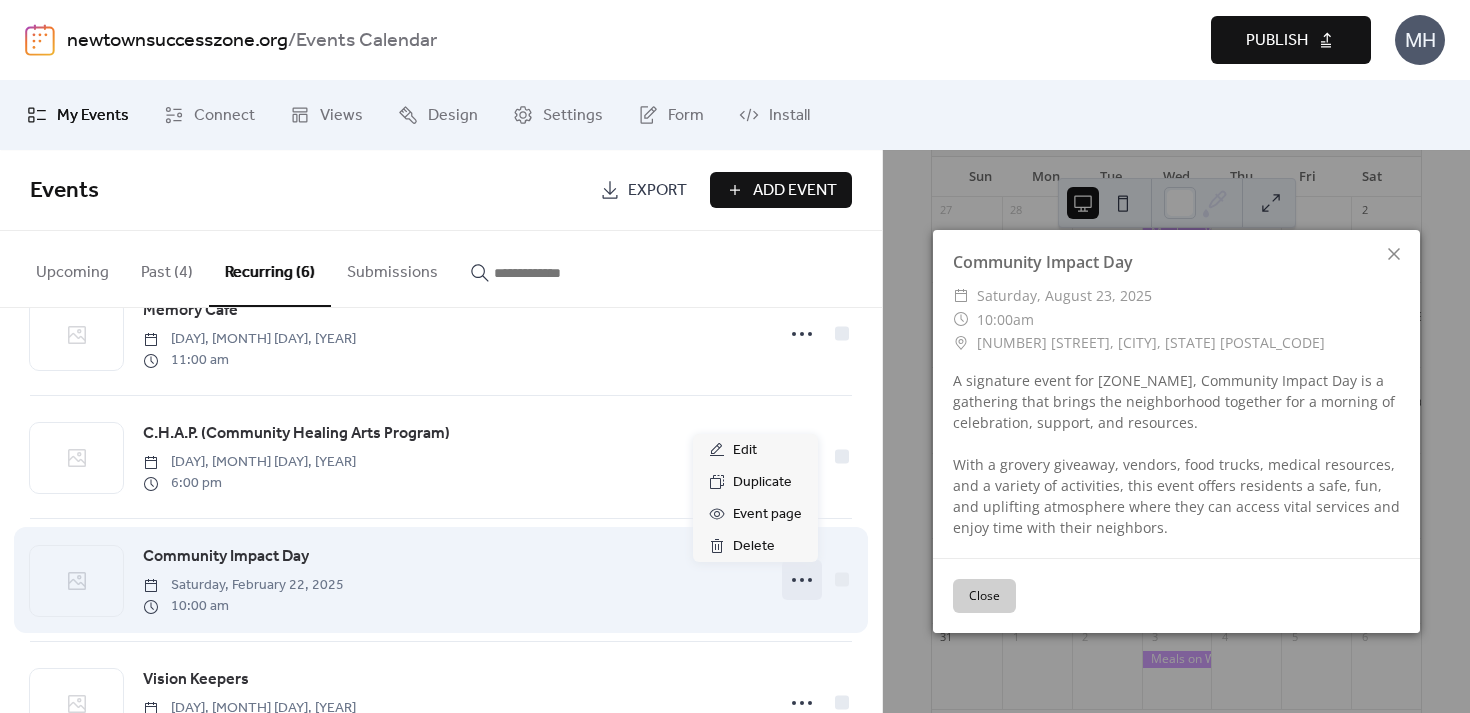 click 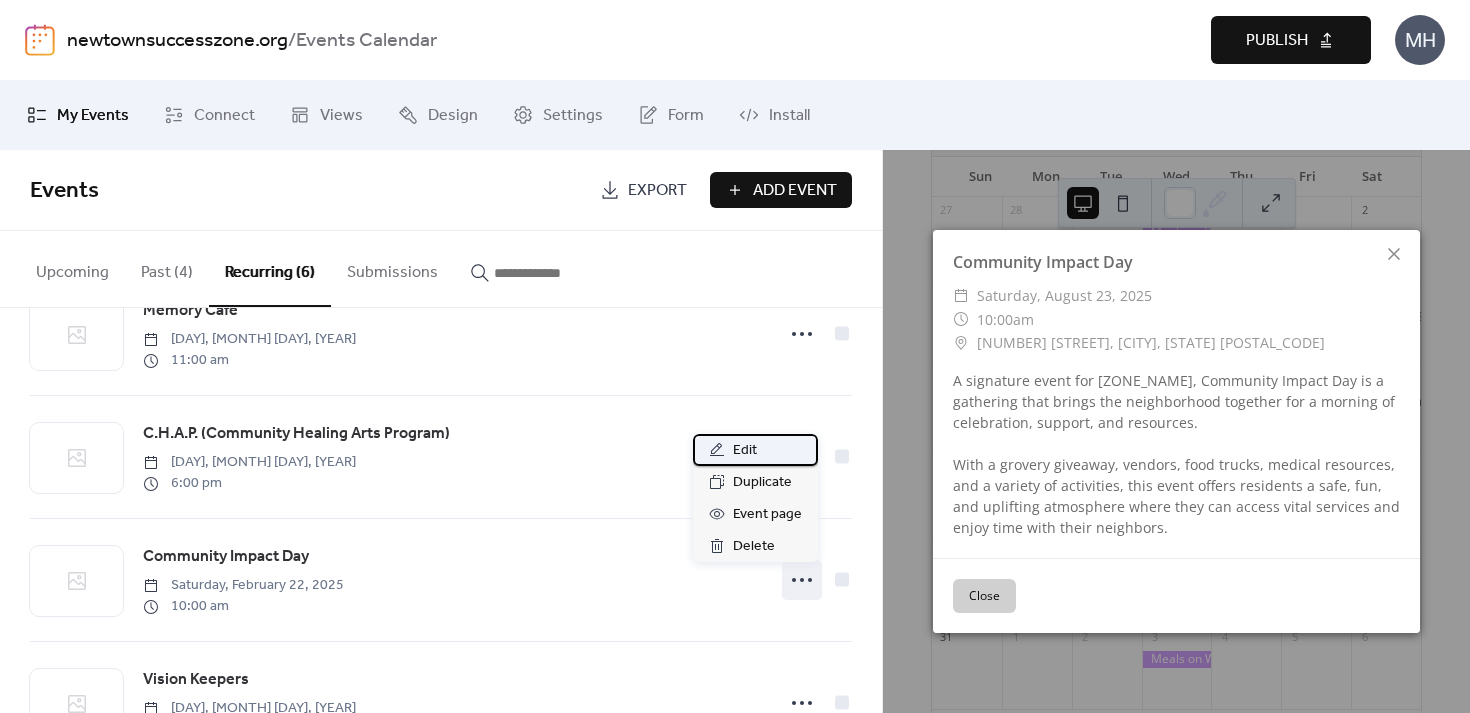 click on "Edit" at bounding box center [745, 451] 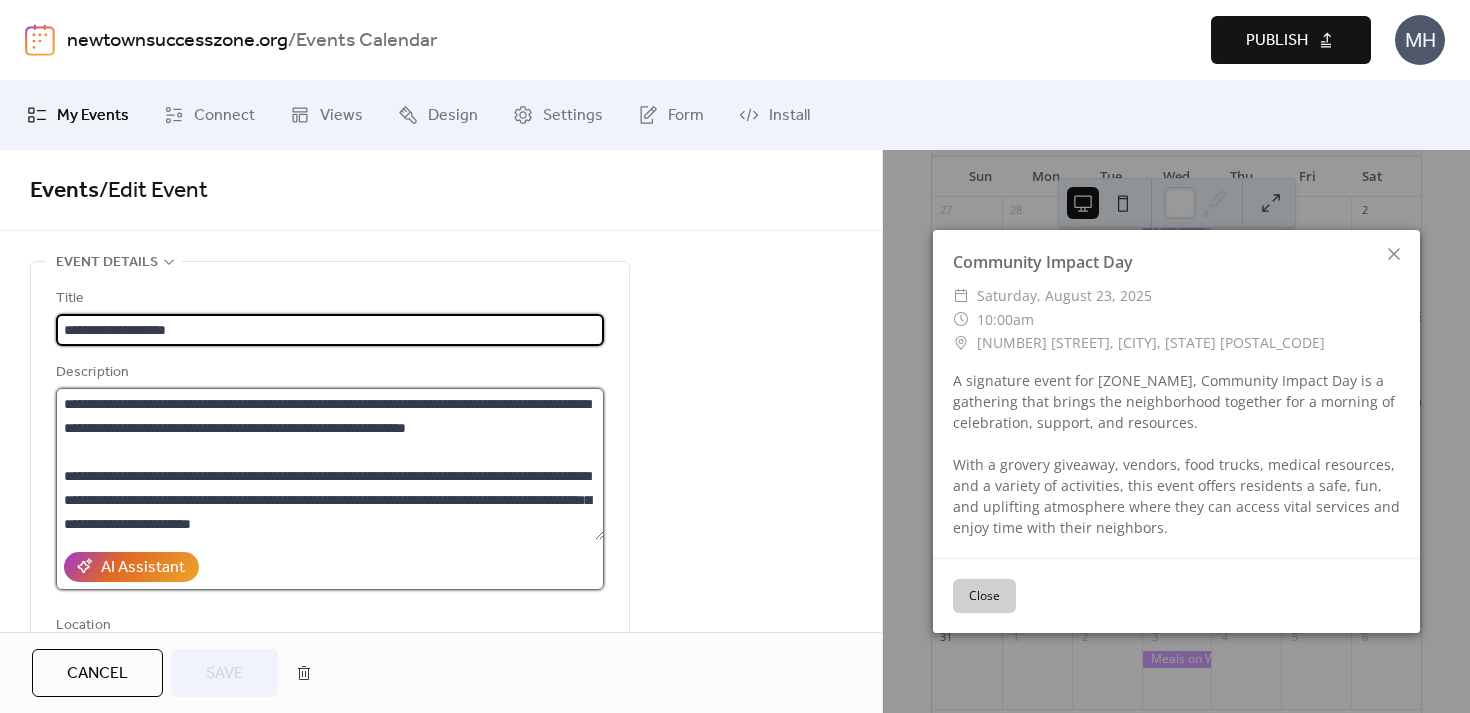 click on "**********" at bounding box center [330, 464] 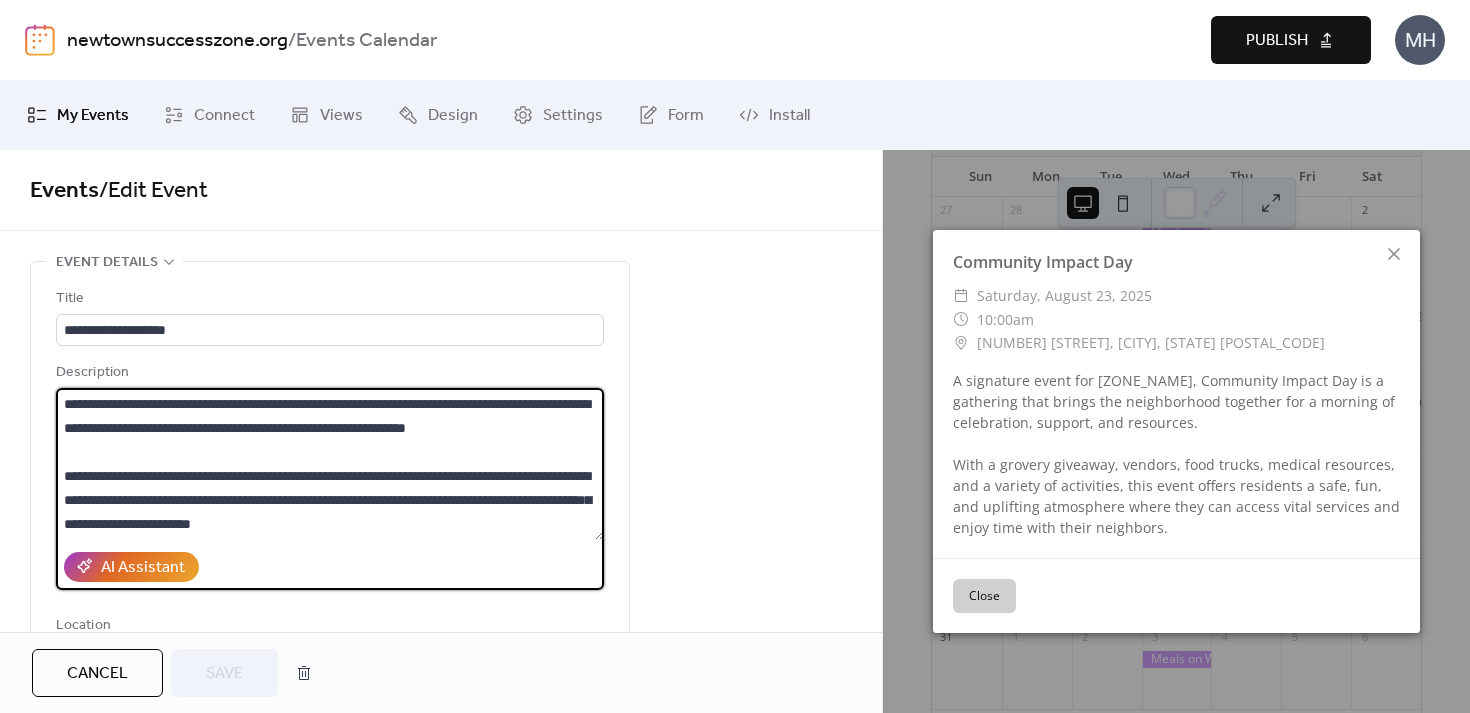 scroll, scrollTop: 24, scrollLeft: 0, axis: vertical 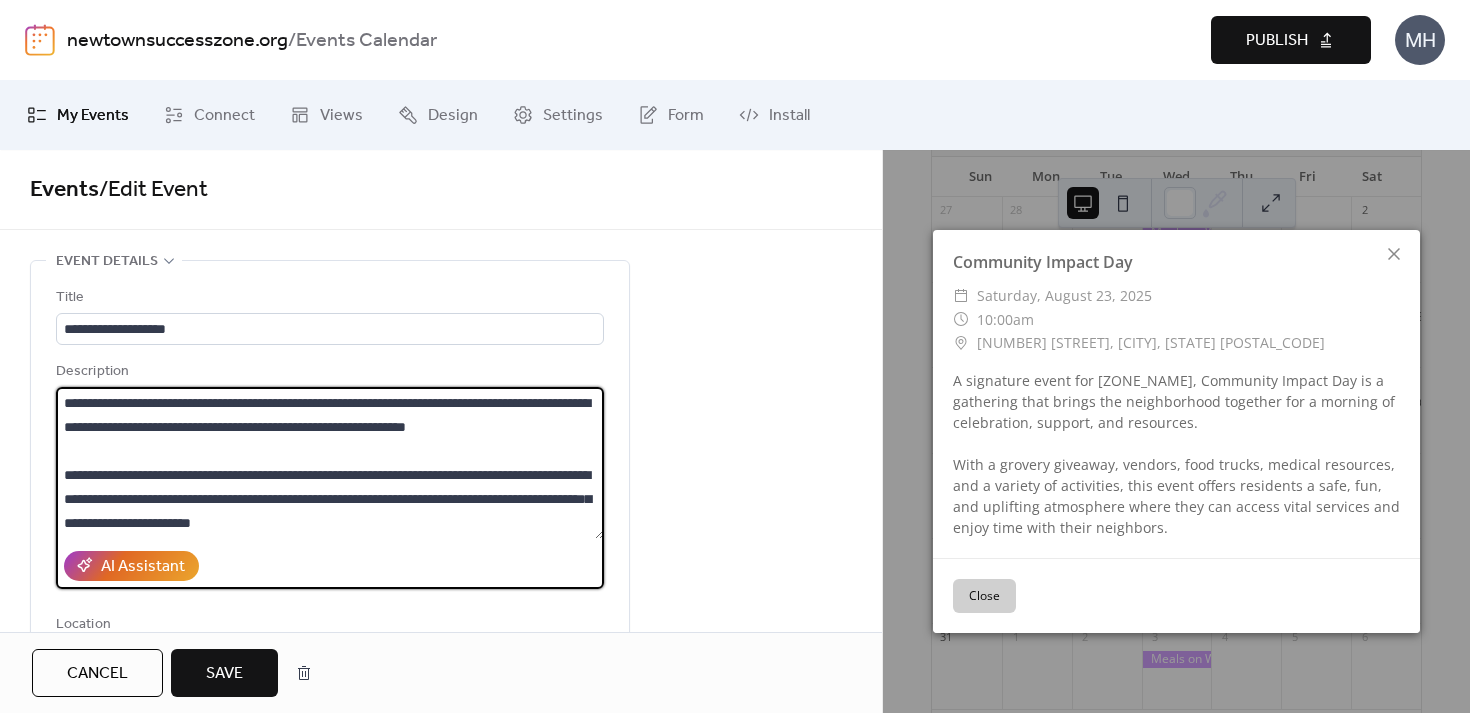 type on "**********" 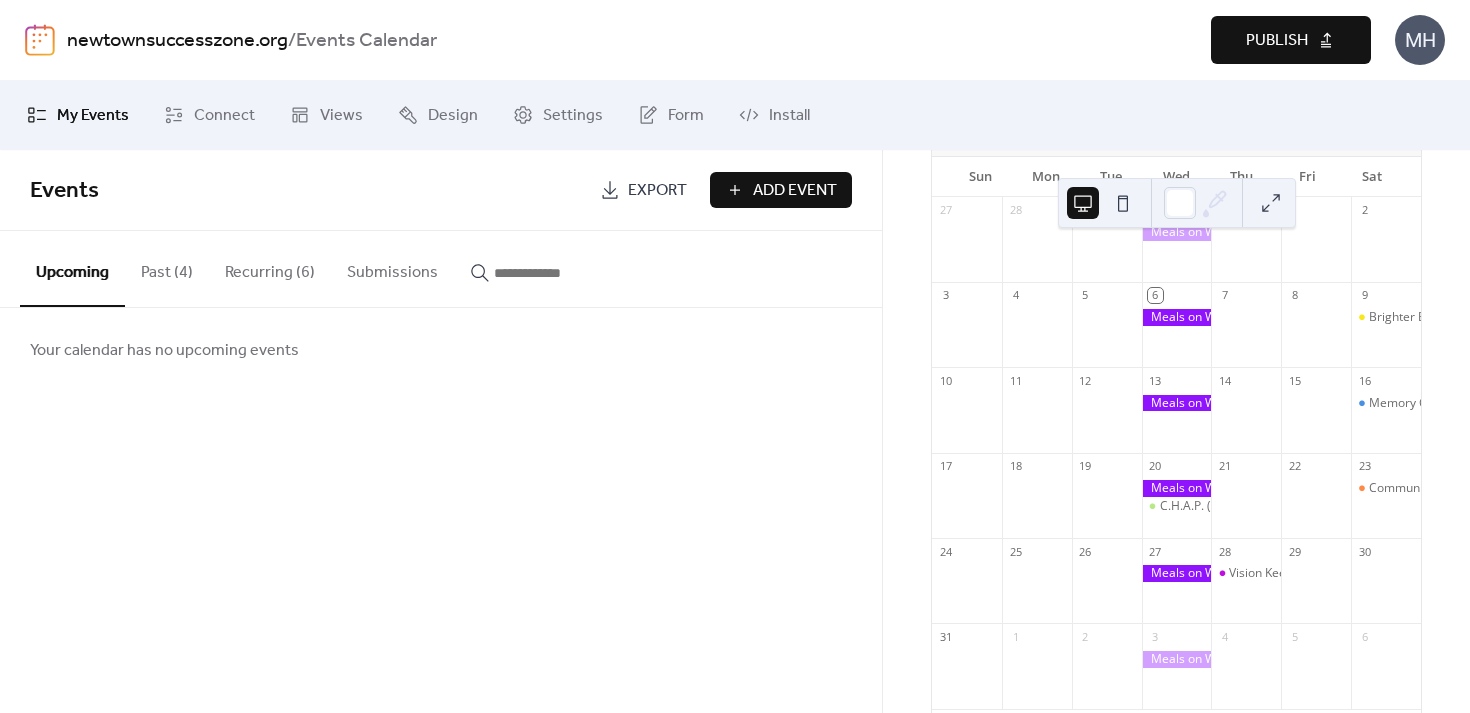 click on "My Events Connect Views Design Settings Form Install" at bounding box center [735, 115] 